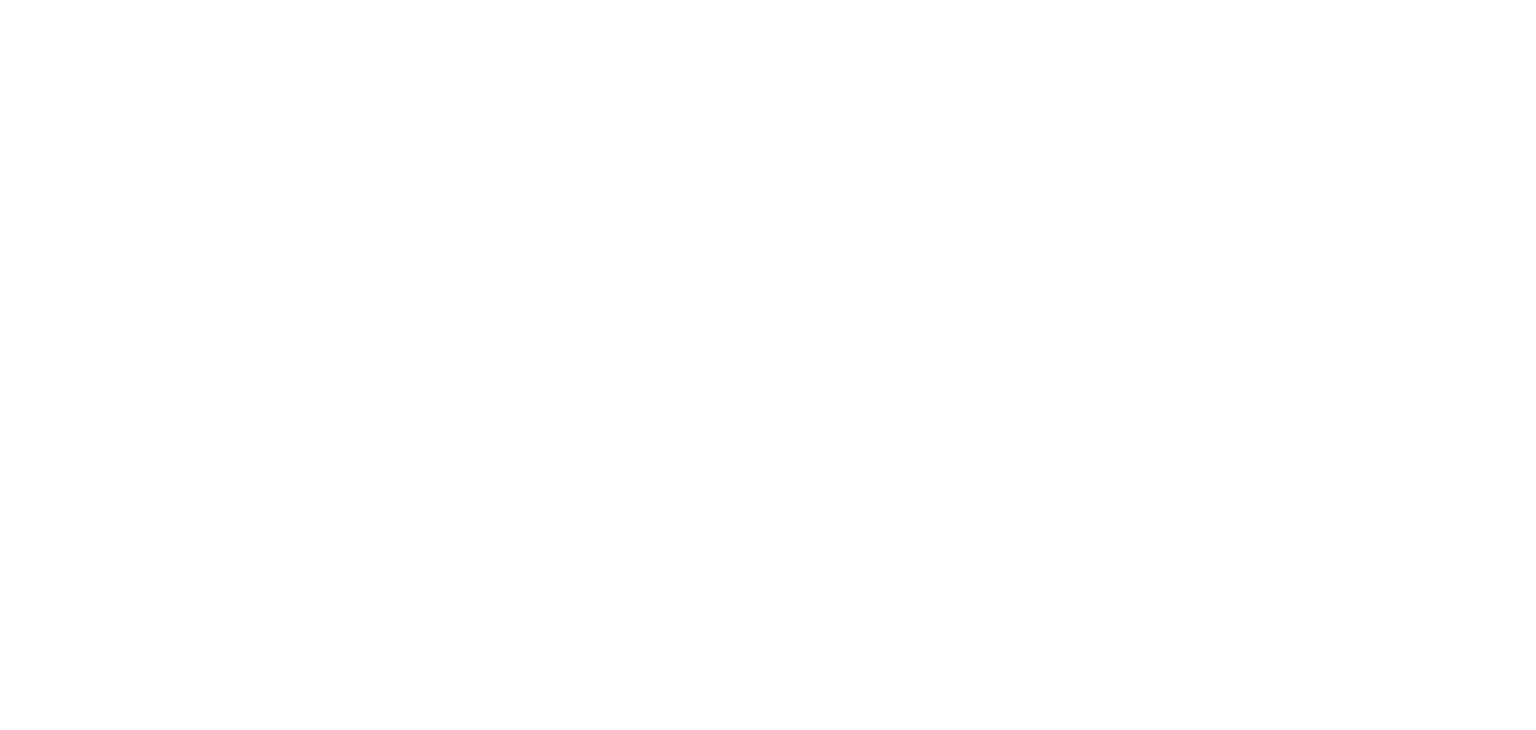 scroll, scrollTop: 0, scrollLeft: 0, axis: both 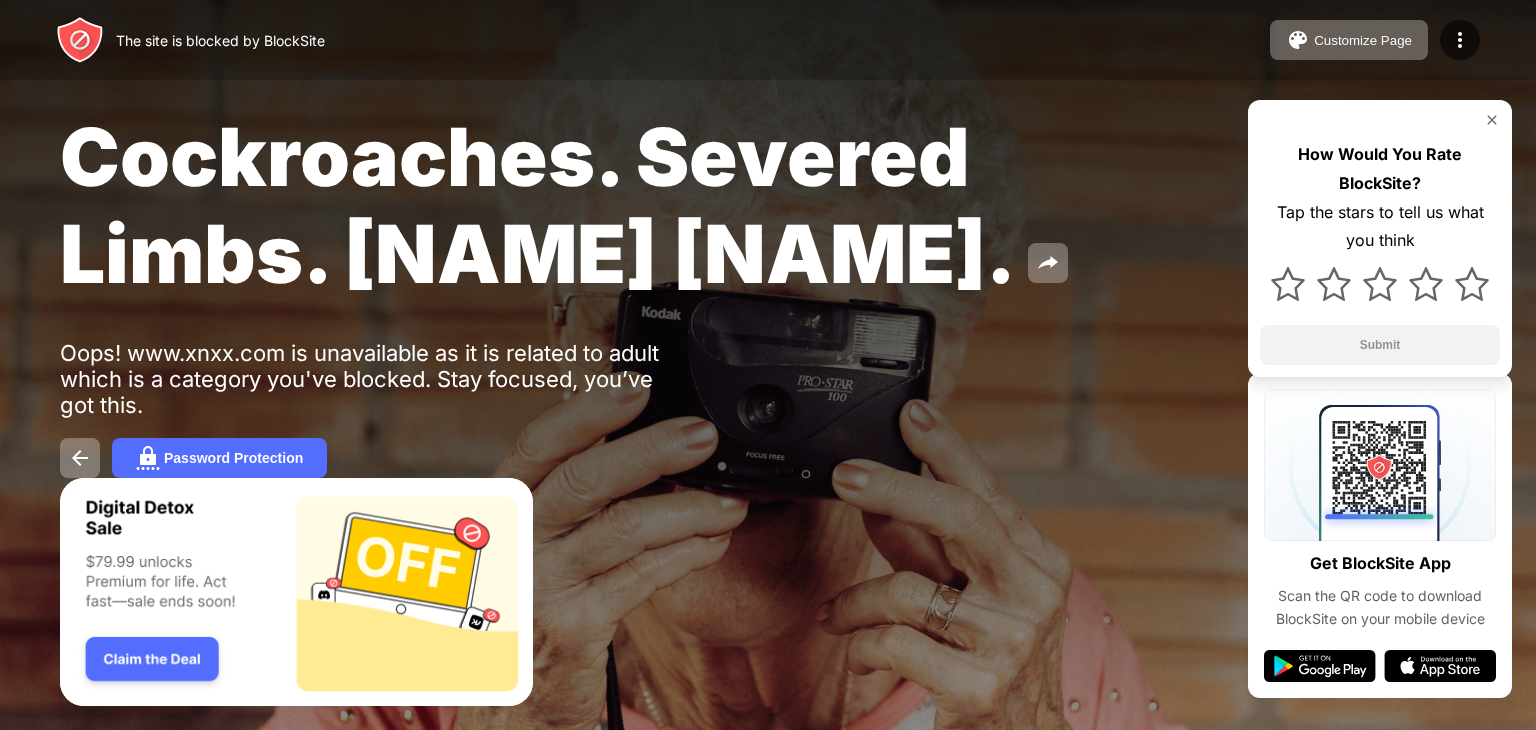 click at bounding box center (1492, 120) 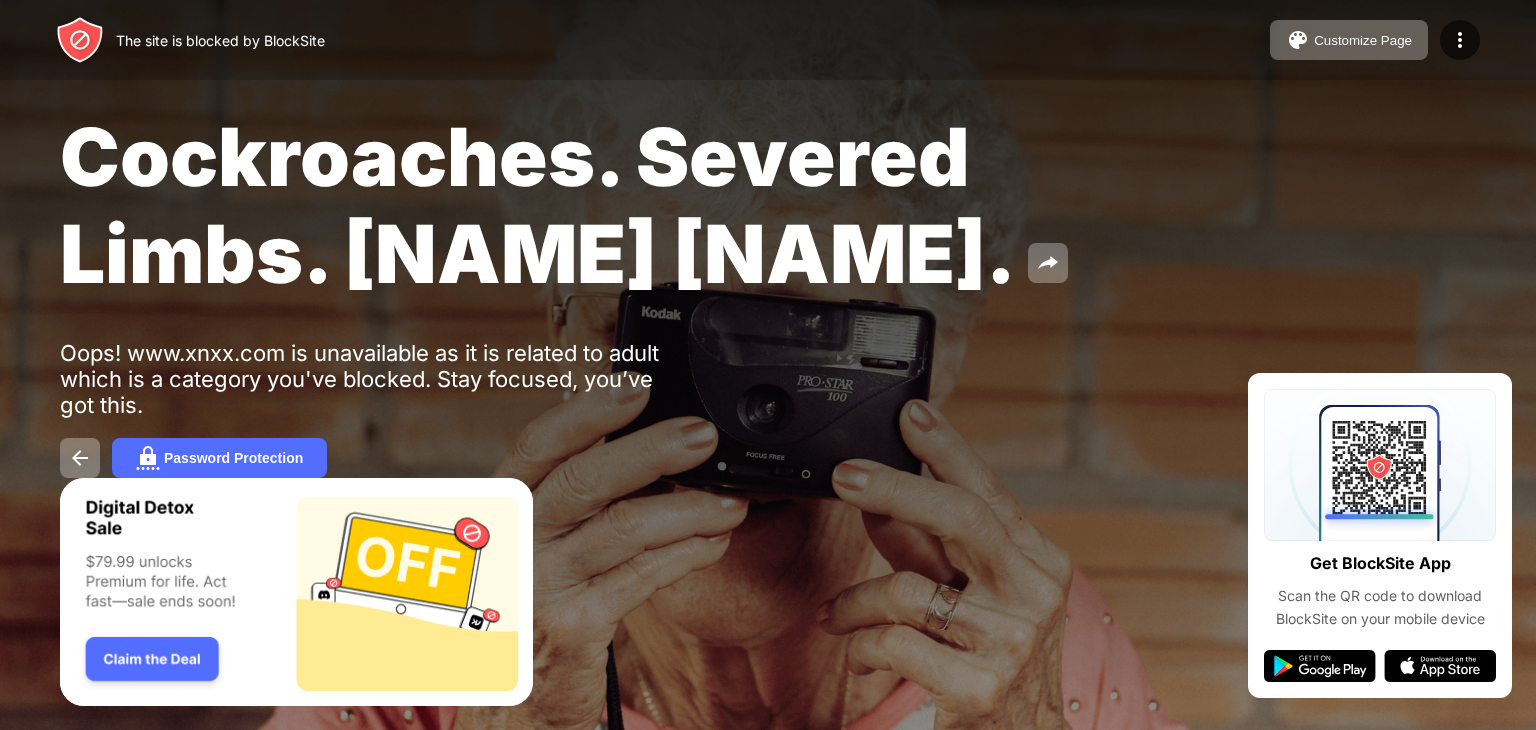 scroll, scrollTop: 0, scrollLeft: 0, axis: both 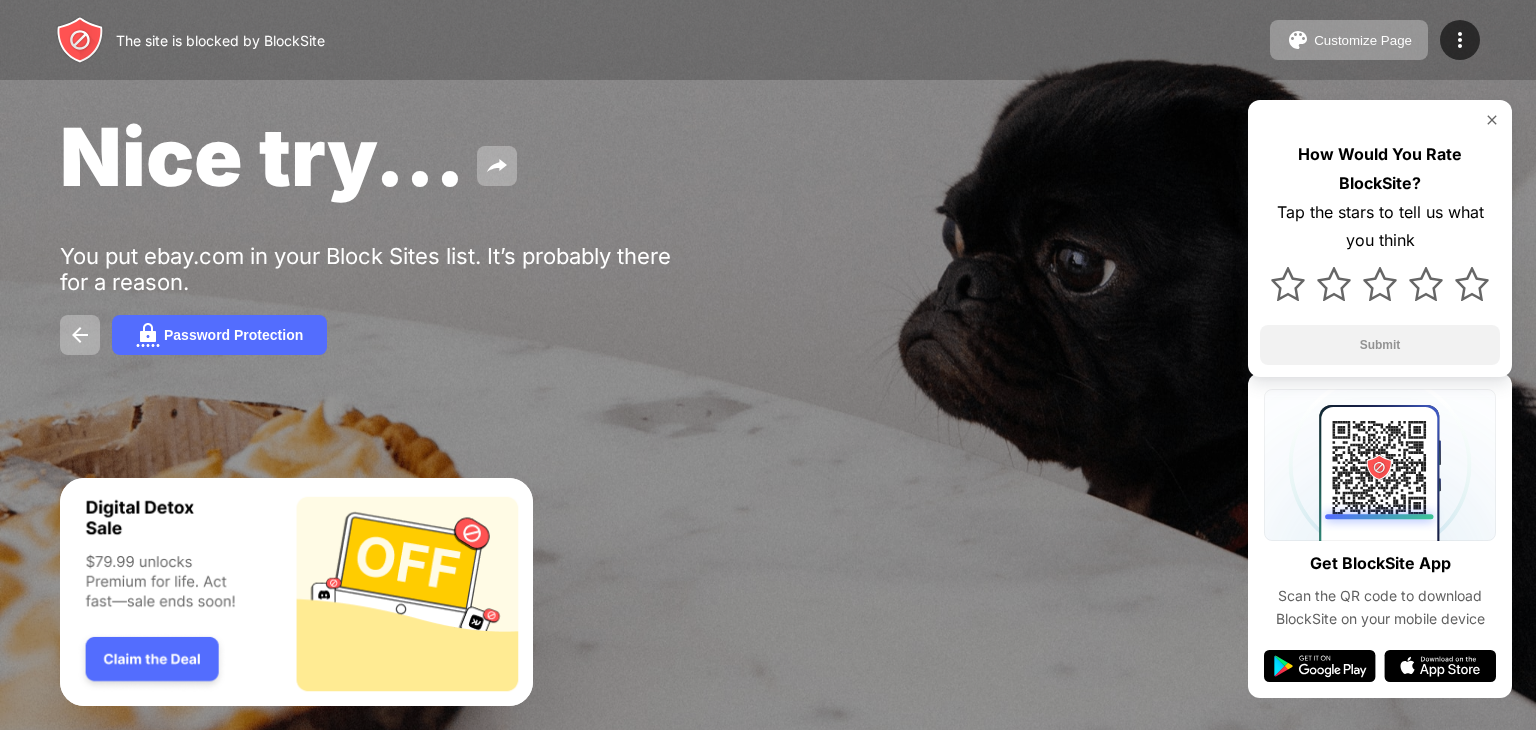 click at bounding box center (1492, 120) 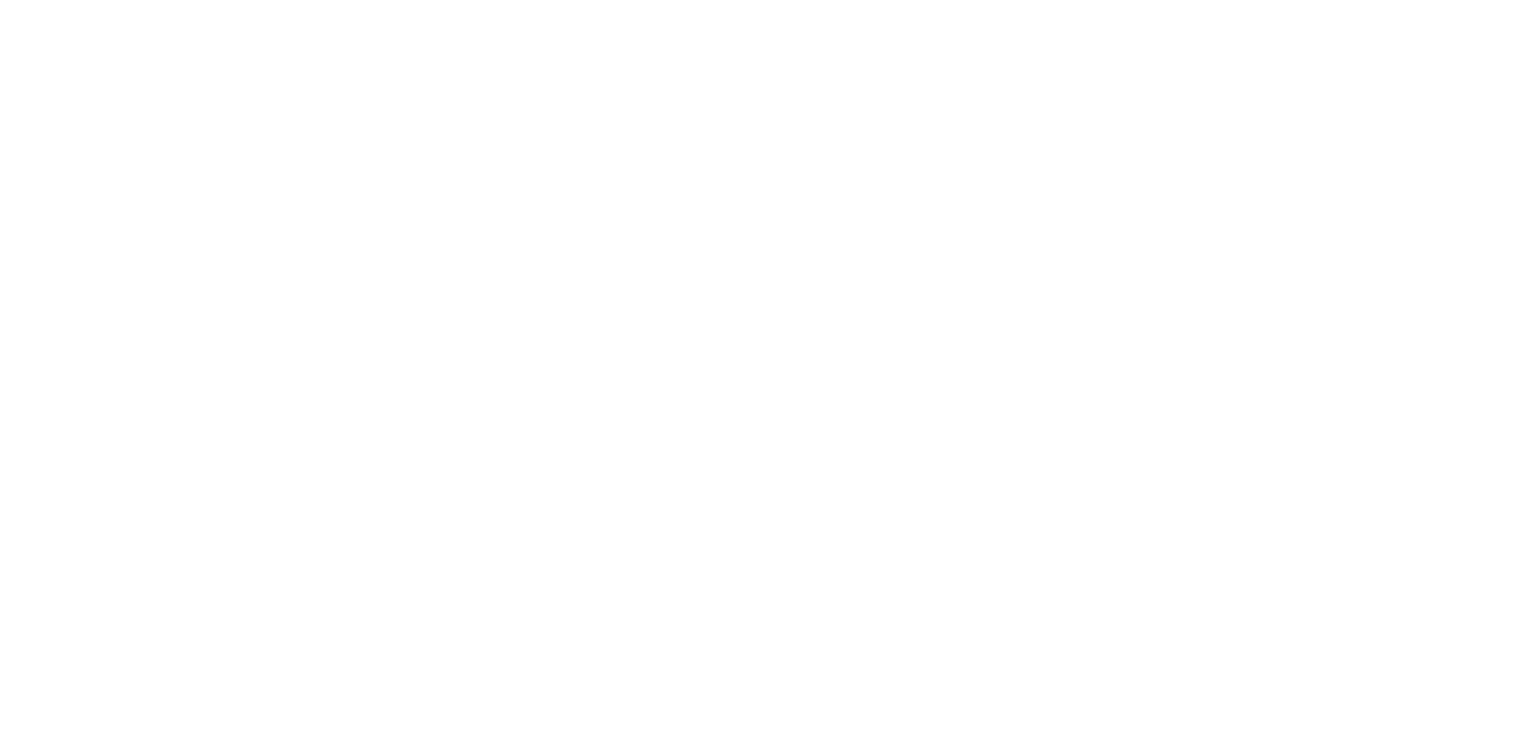 scroll, scrollTop: 0, scrollLeft: 0, axis: both 